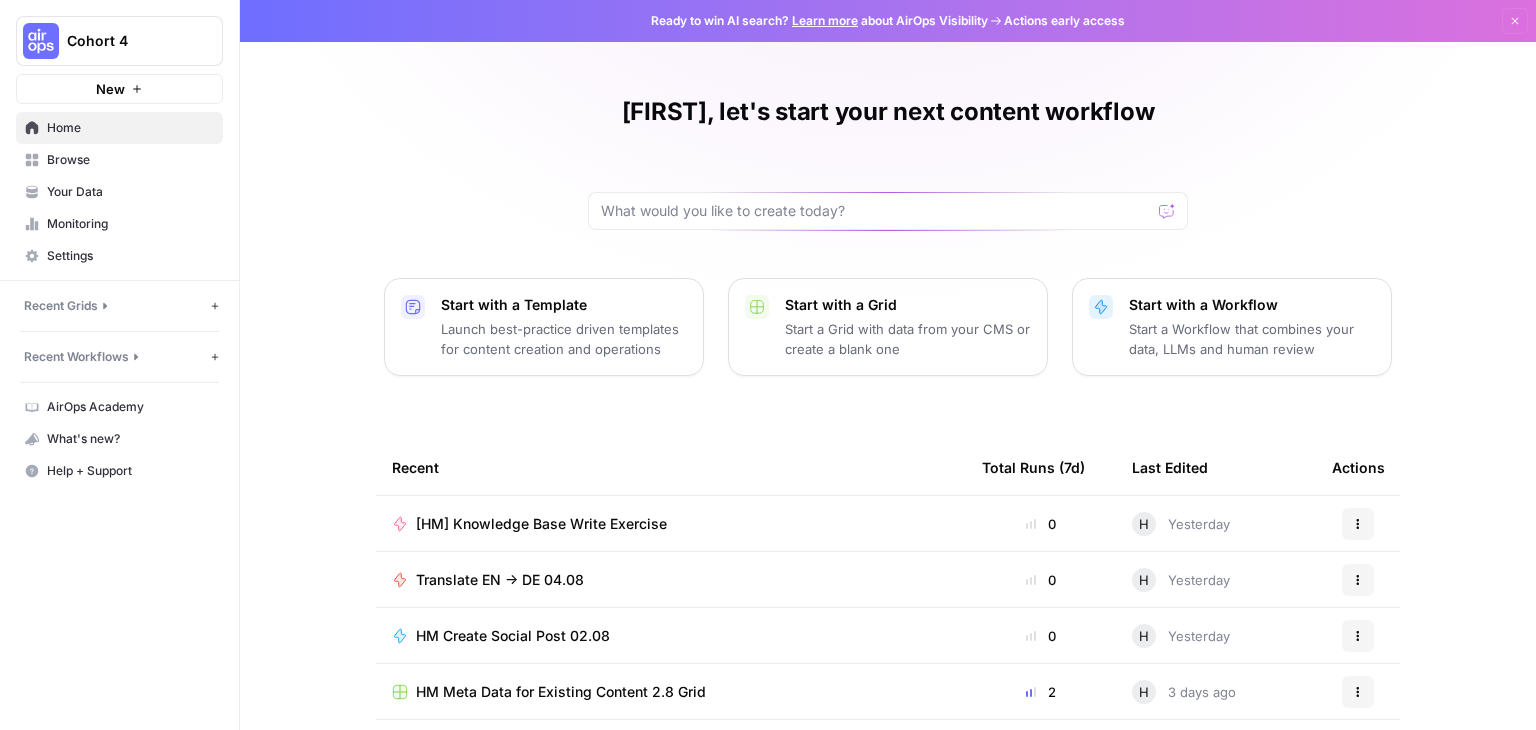 scroll, scrollTop: 0, scrollLeft: 0, axis: both 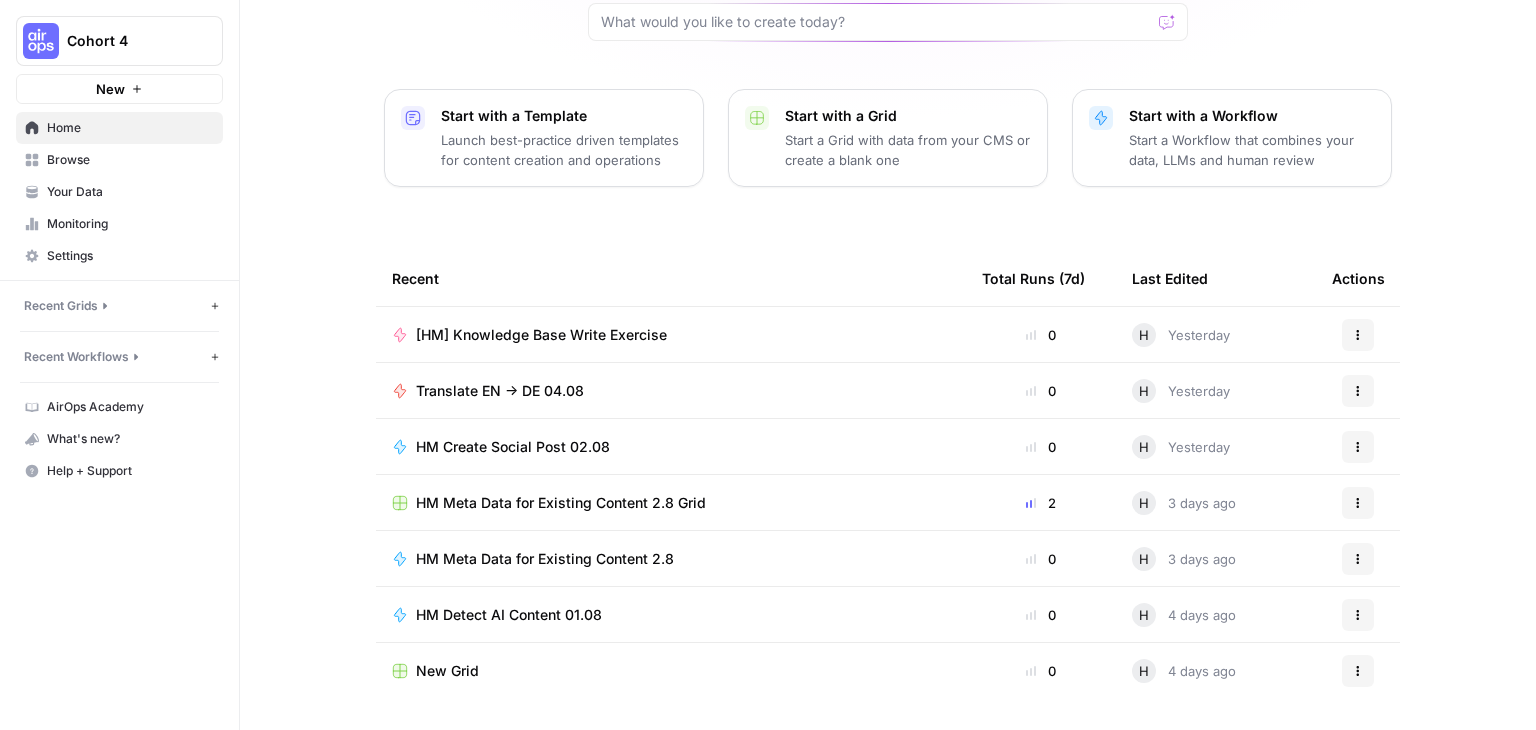 drag, startPoint x: 452, startPoint y: 386, endPoint x: 298, endPoint y: 478, distance: 179.38785 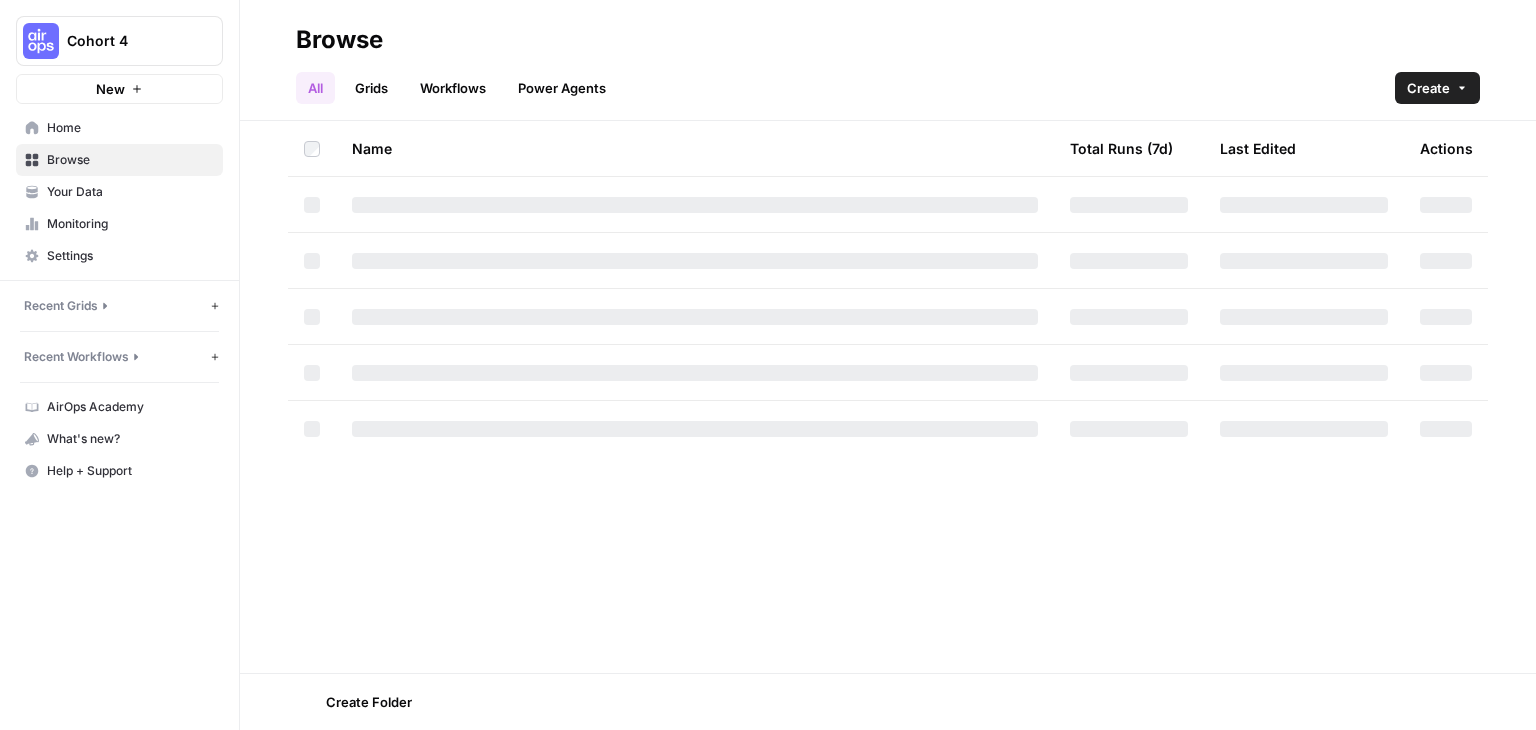 scroll, scrollTop: 0, scrollLeft: 0, axis: both 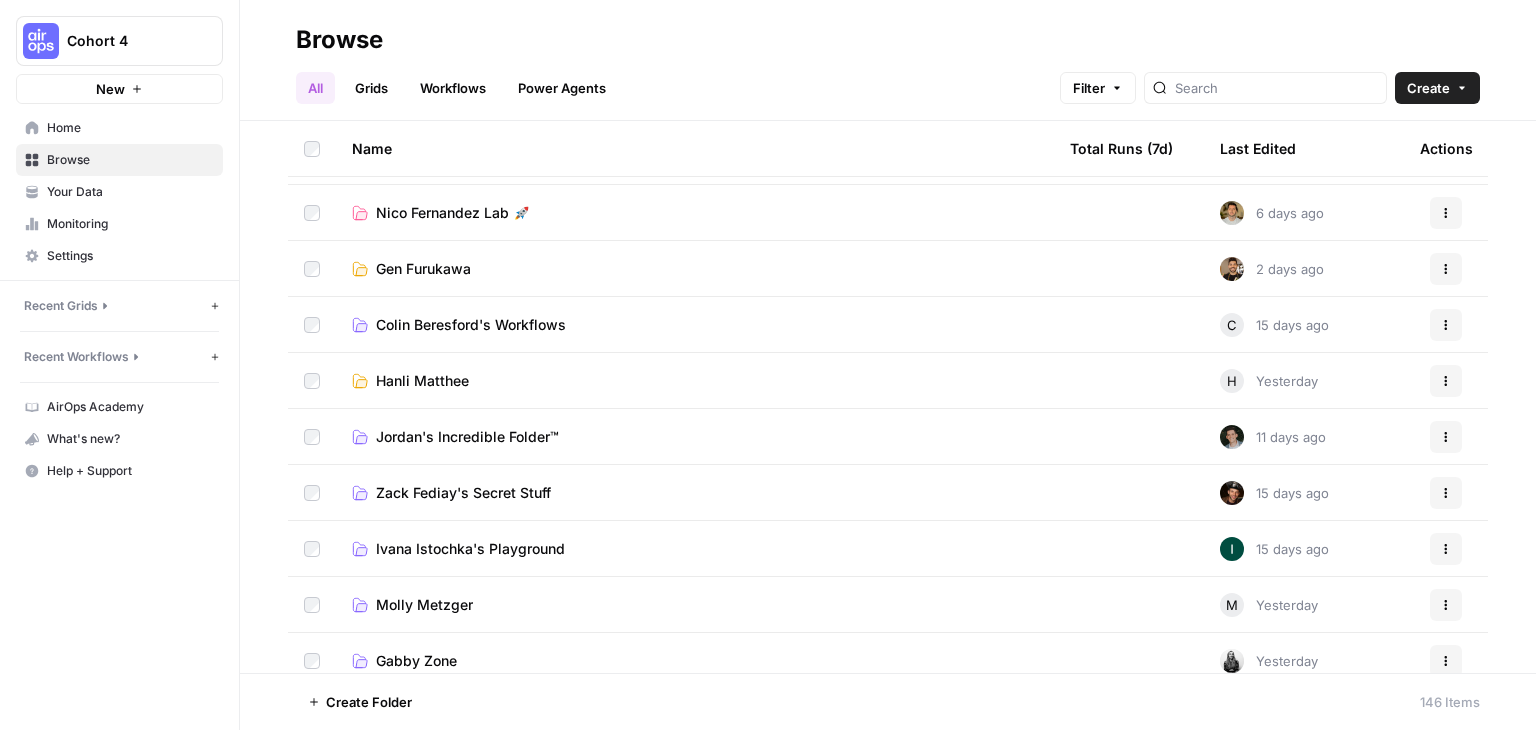 click on "Hanli Matthee" at bounding box center (695, 380) 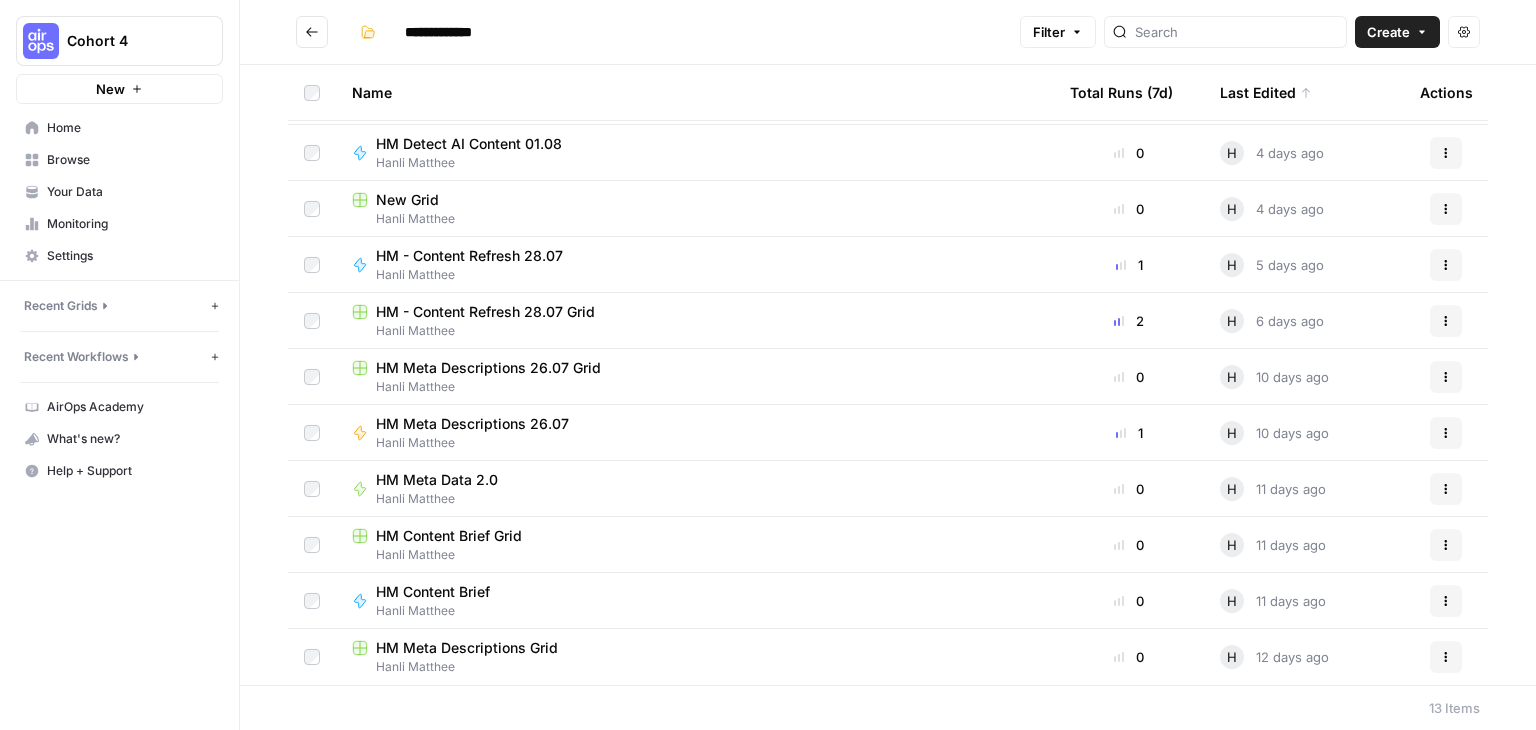 scroll, scrollTop: 64, scrollLeft: 0, axis: vertical 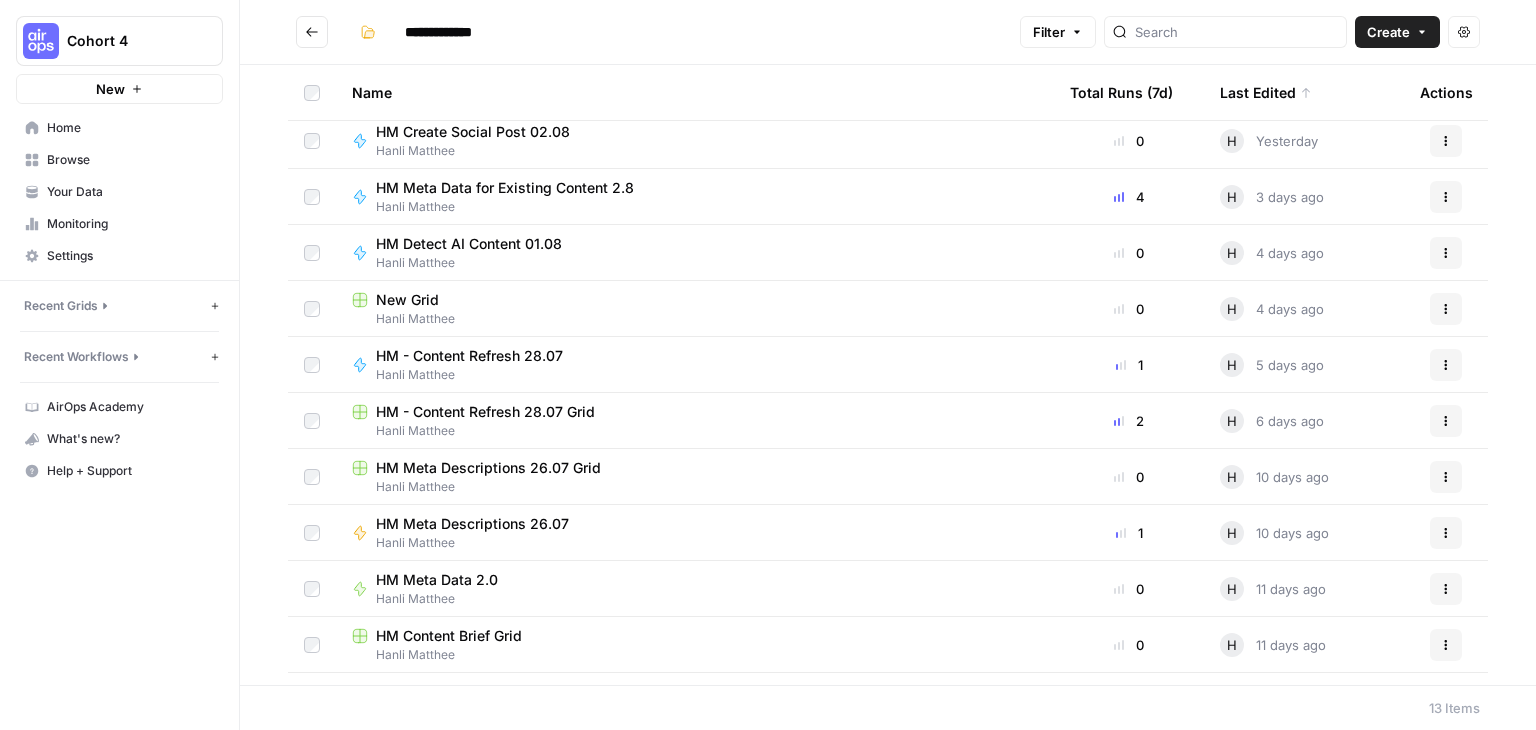 click on "HM - Content Refresh 28.07 Grid" at bounding box center (485, 412) 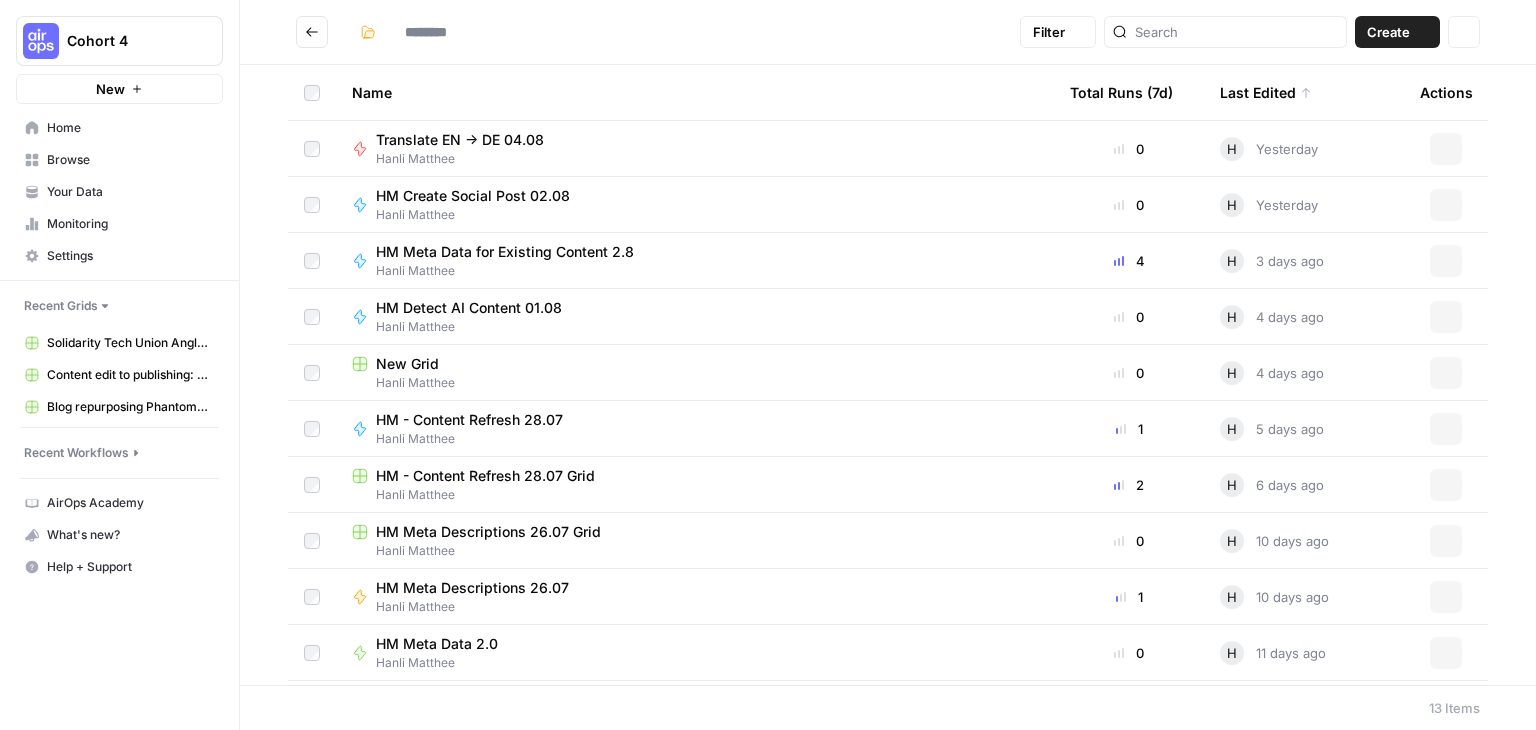 type on "**********" 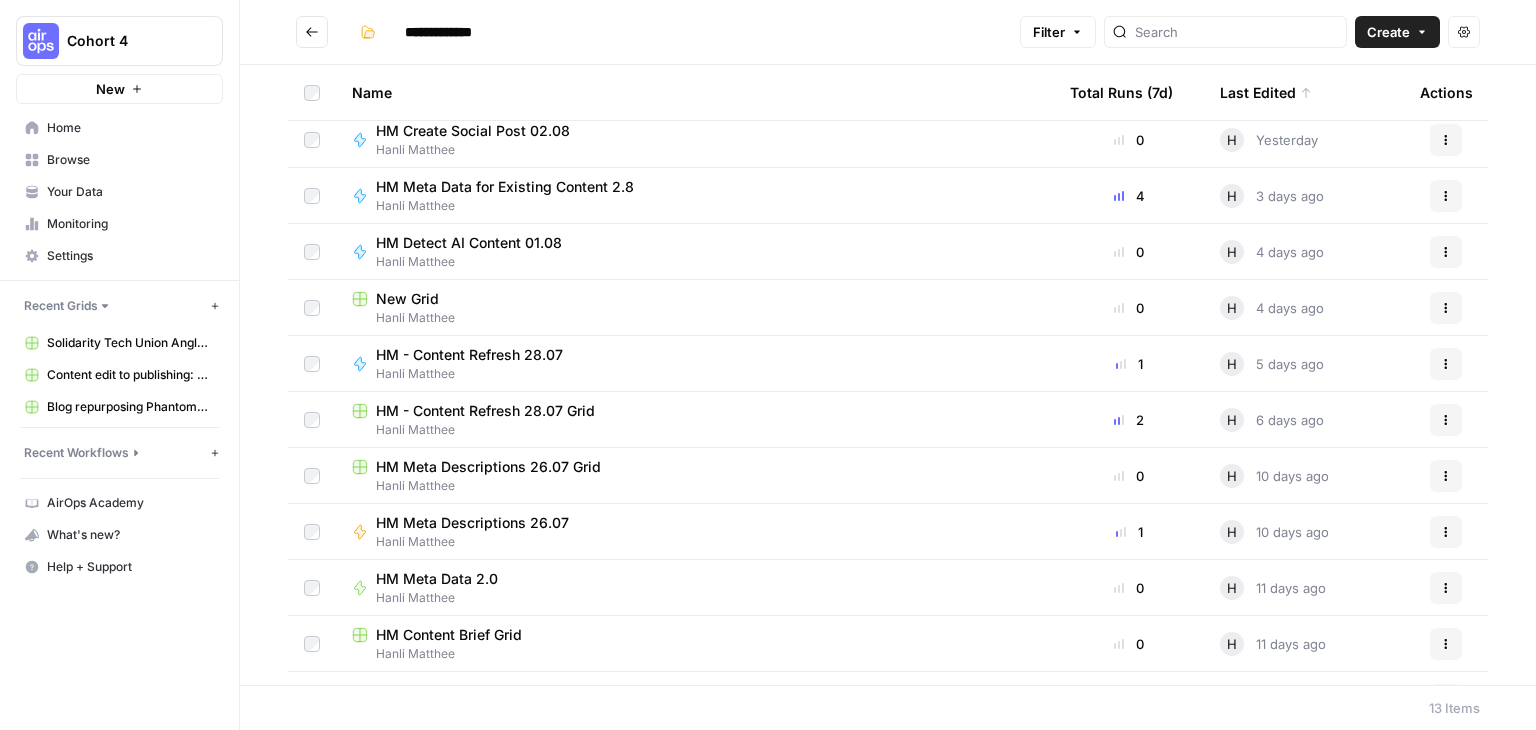 scroll, scrollTop: 0, scrollLeft: 0, axis: both 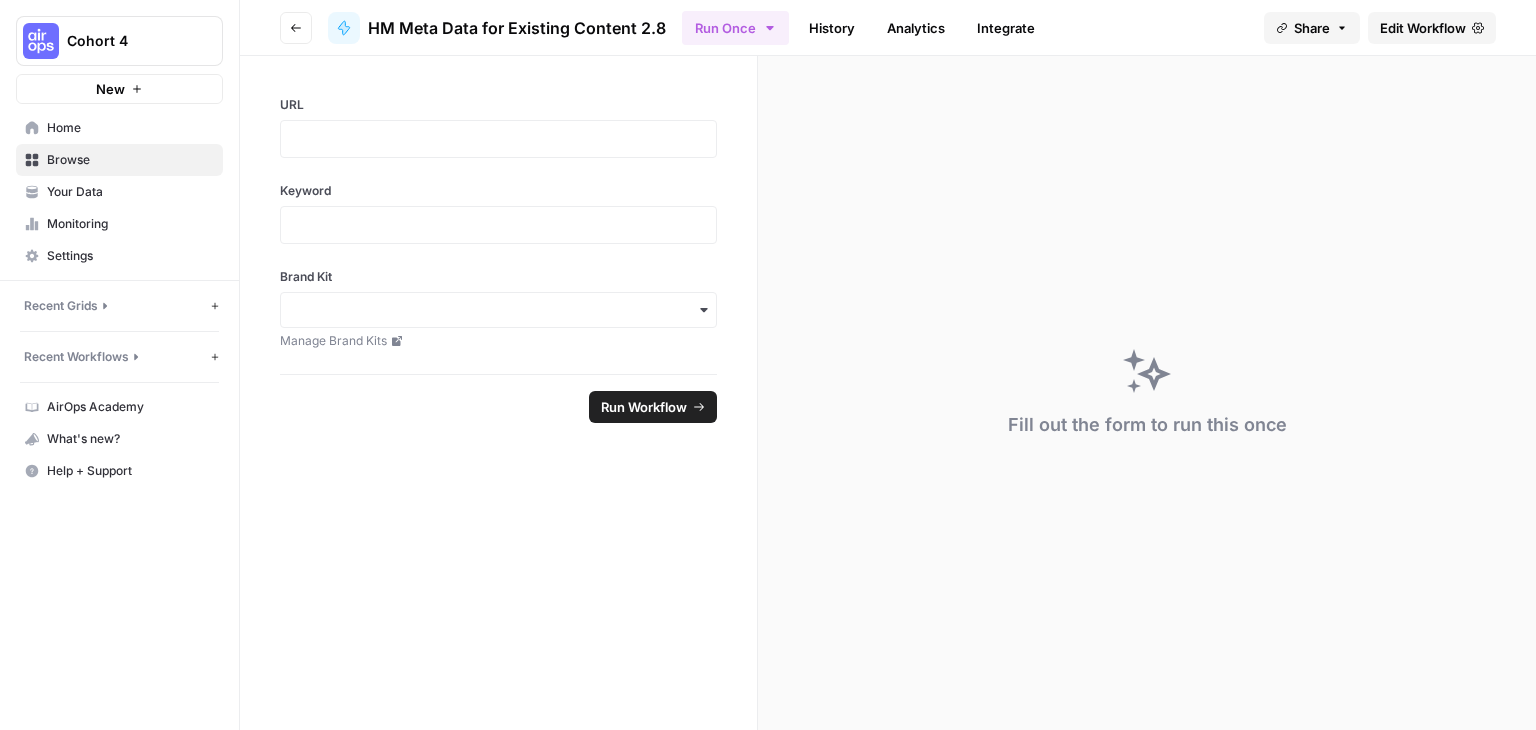 click on "Fill out the form to run this once" at bounding box center (1147, 393) 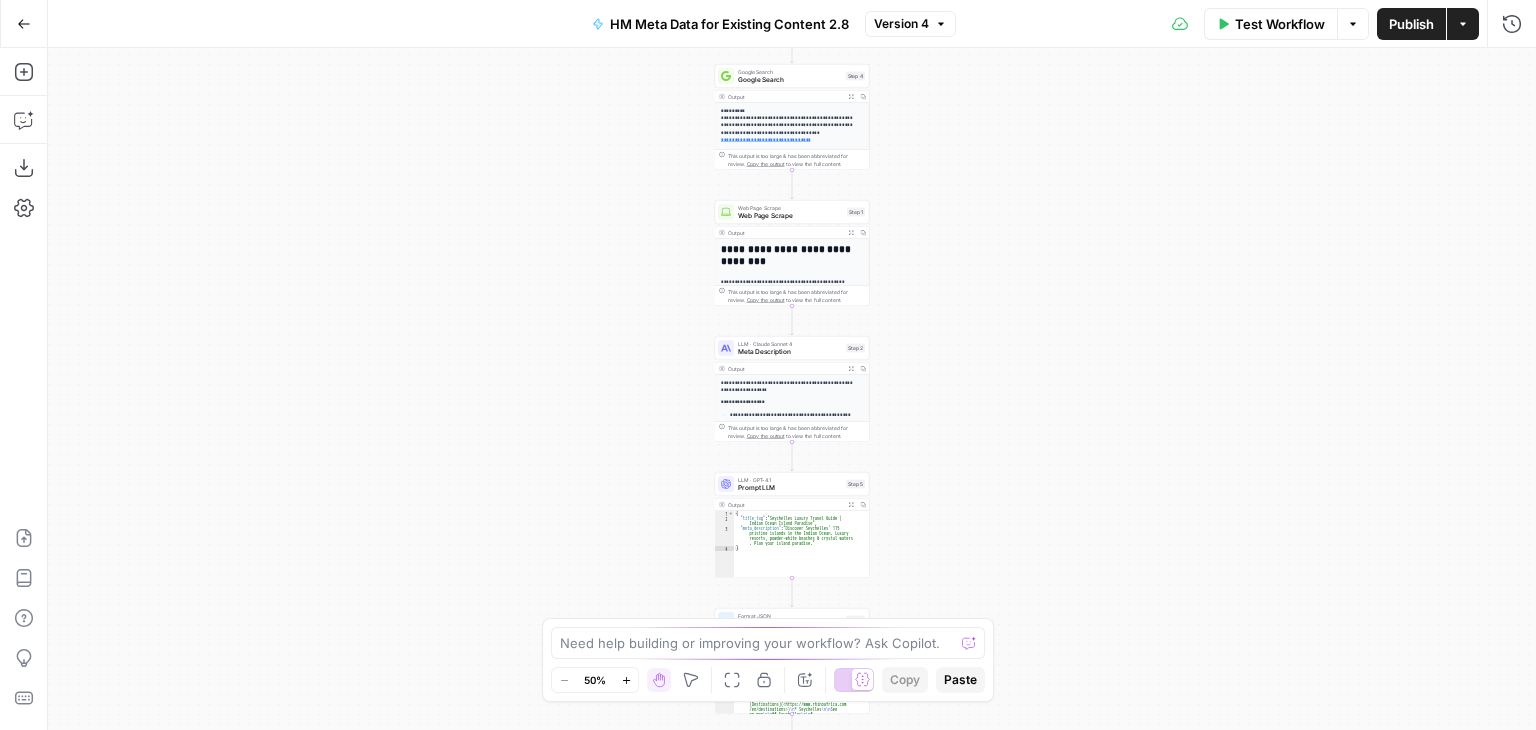 click 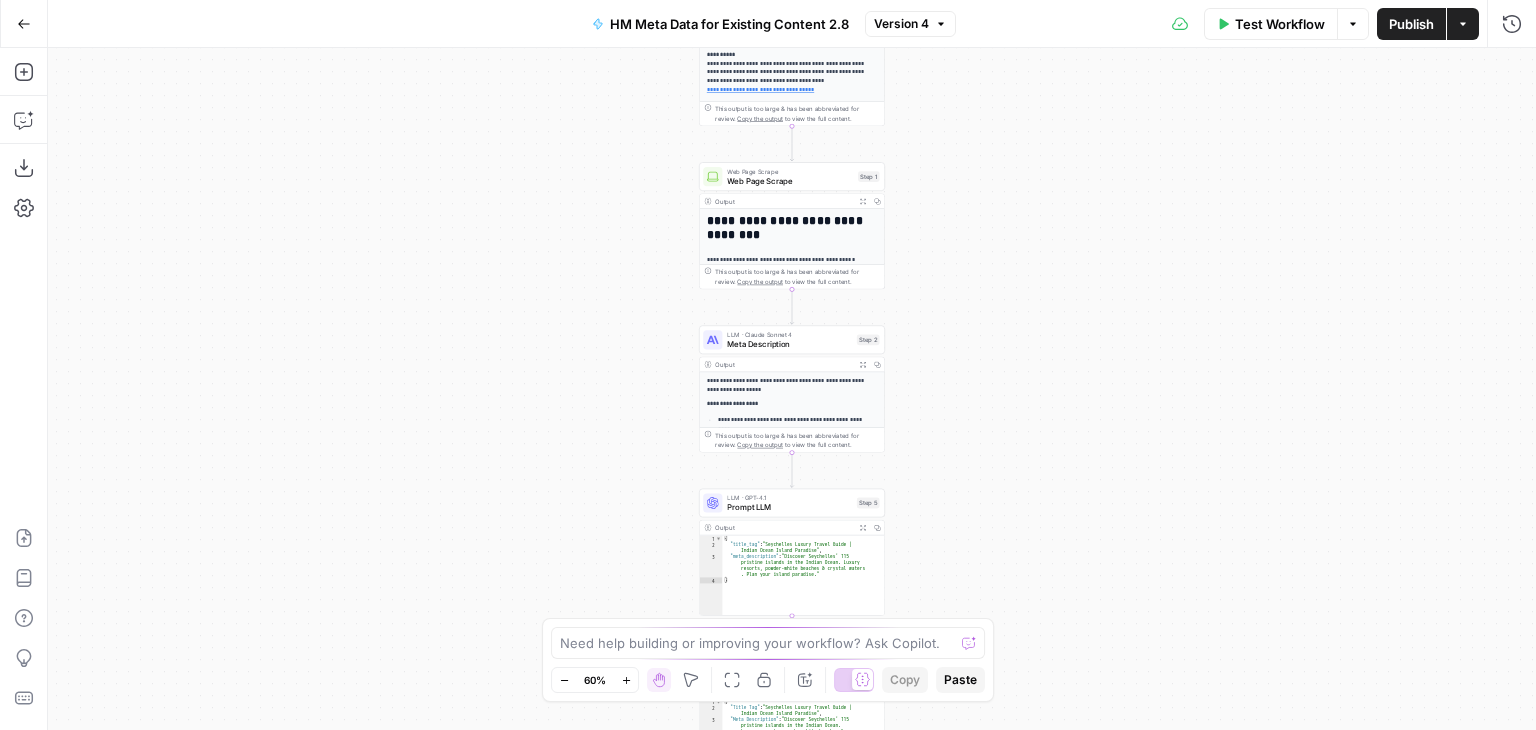 click 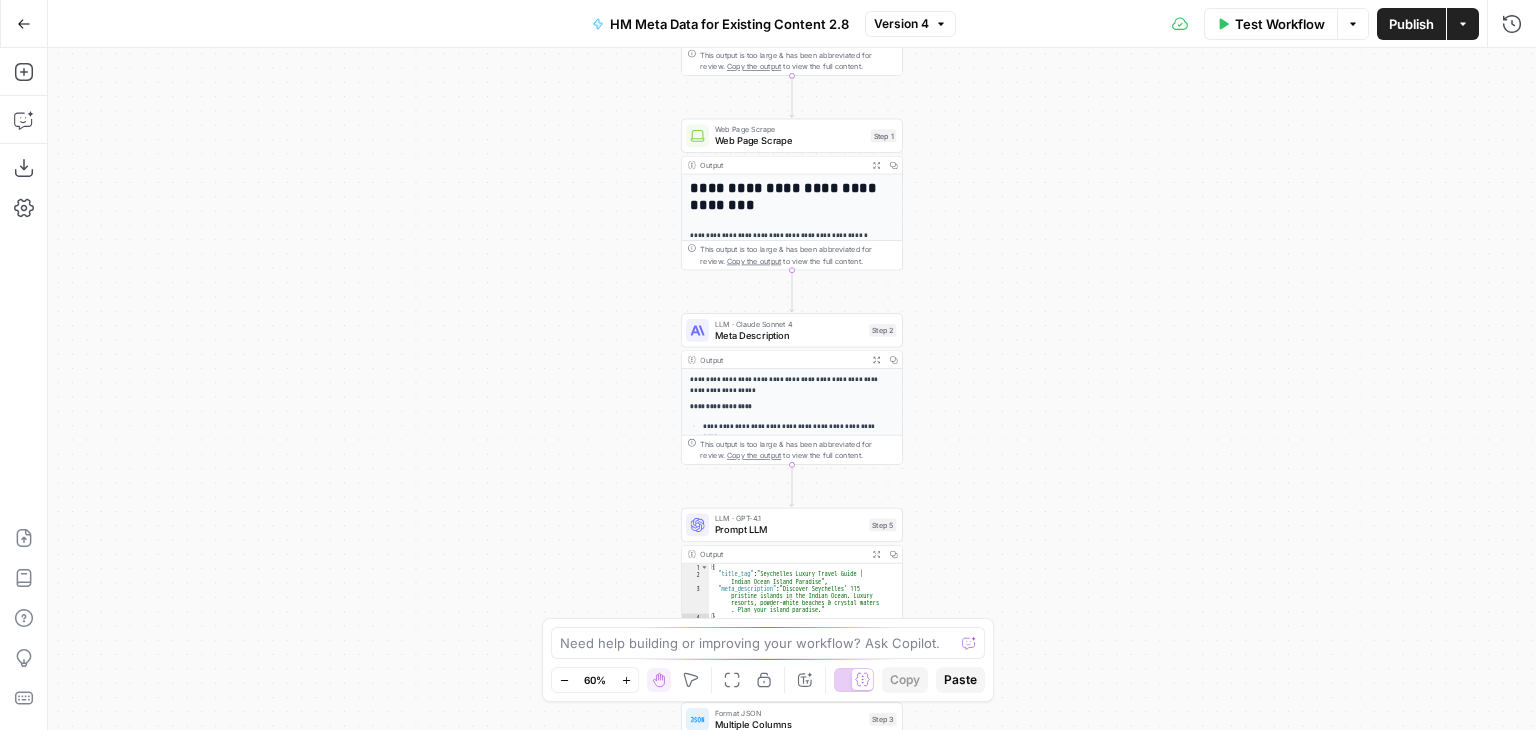 click 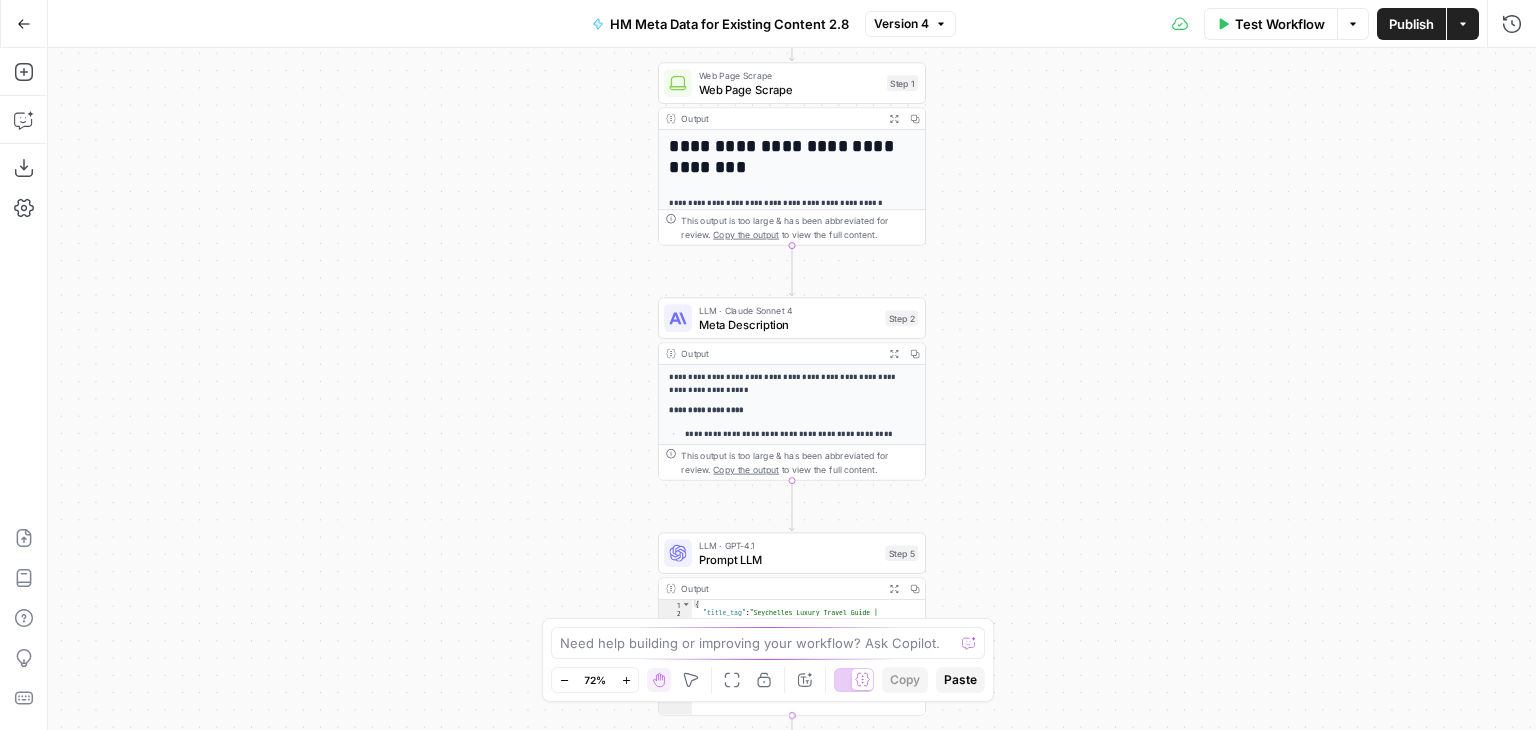 click 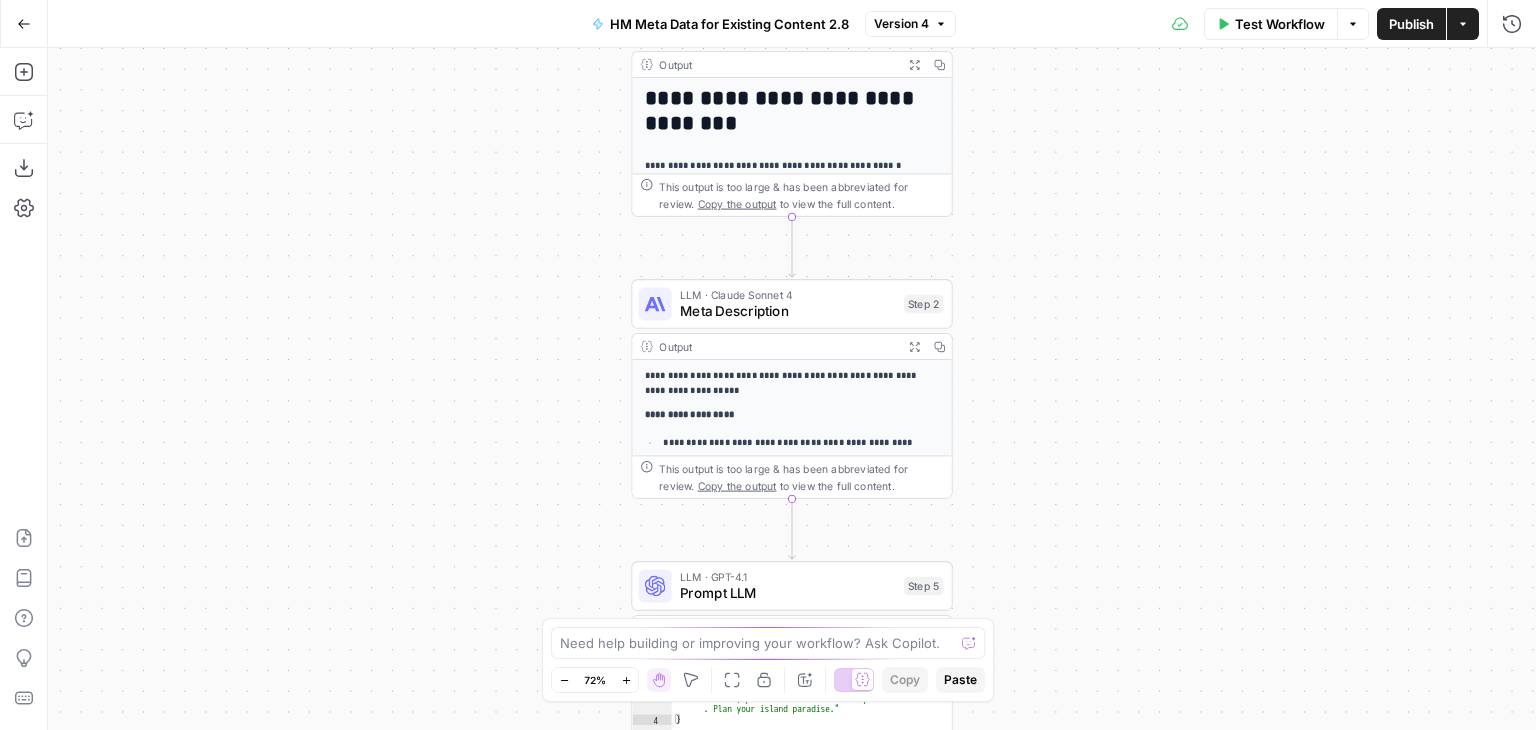 click 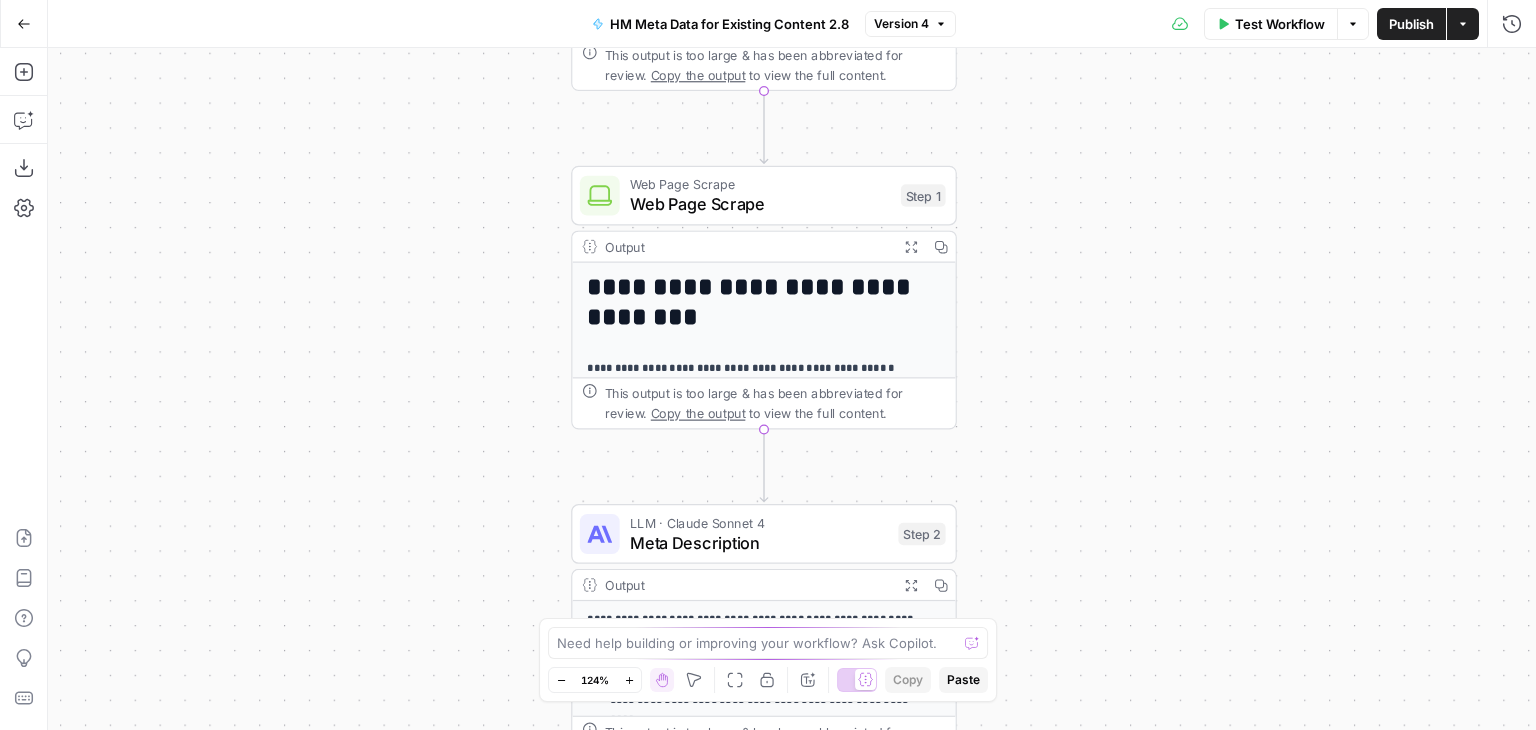 drag, startPoint x: 1160, startPoint y: 190, endPoint x: 1118, endPoint y: 663, distance: 474.86102 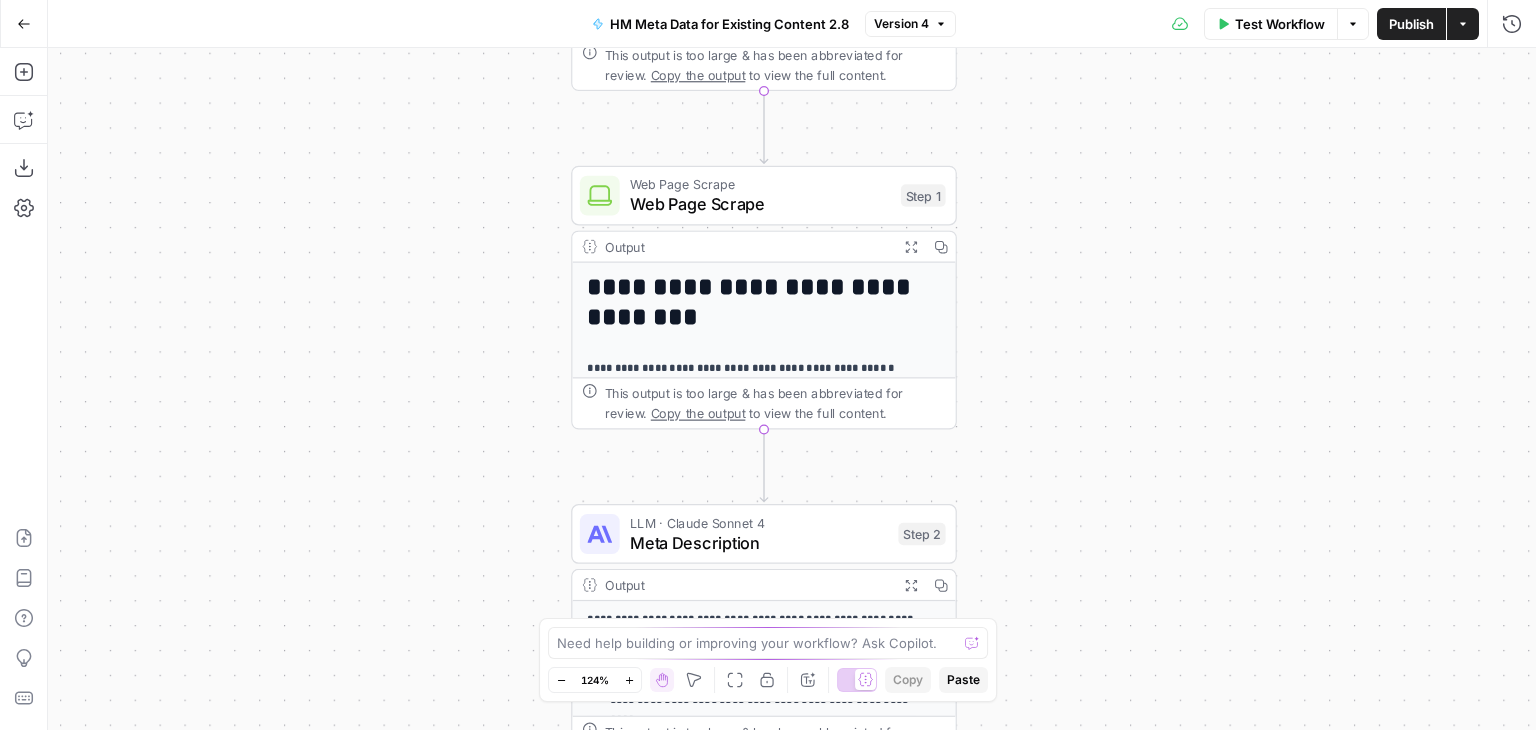 click on "**********" at bounding box center [792, 389] 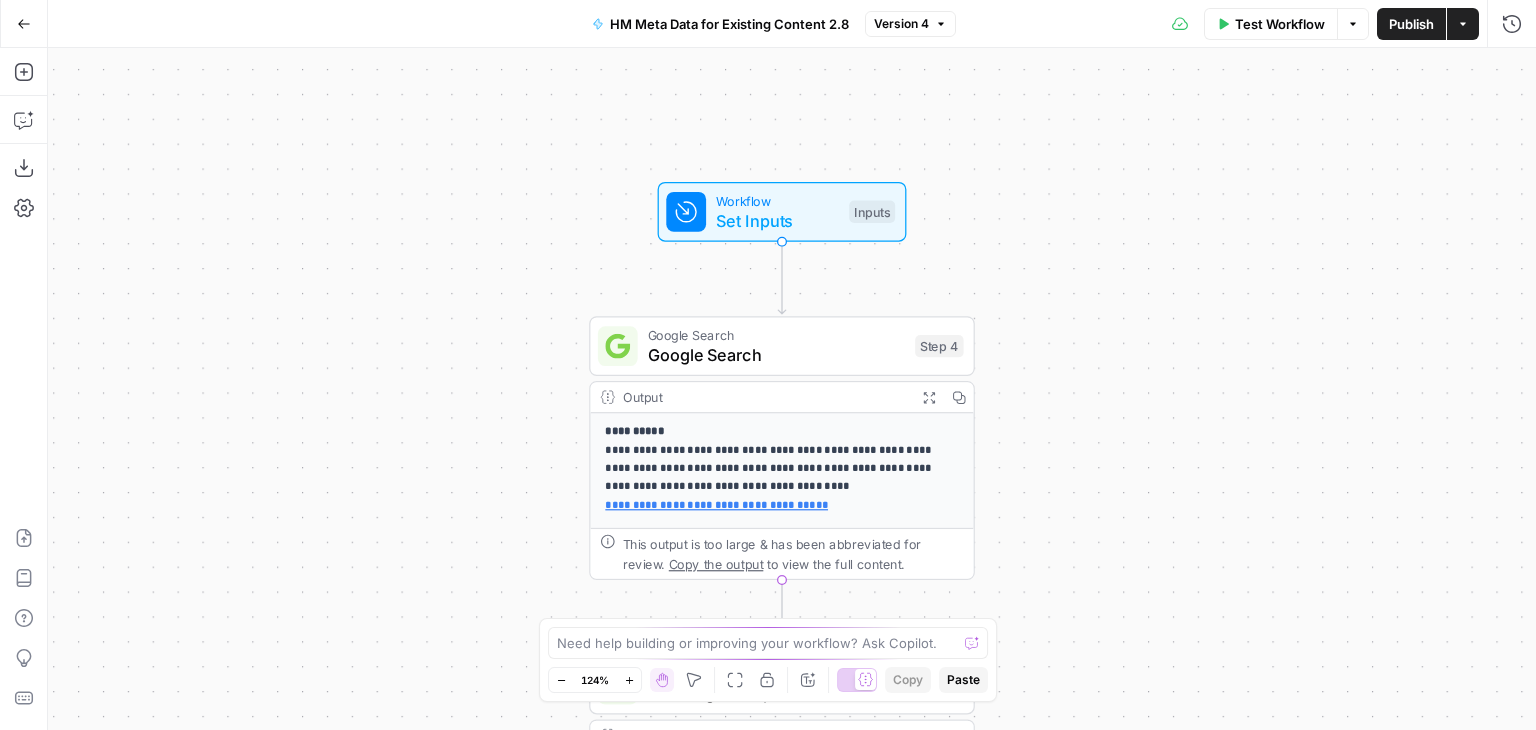 drag, startPoint x: 1159, startPoint y: 229, endPoint x: 1192, endPoint y: 468, distance: 241.26749 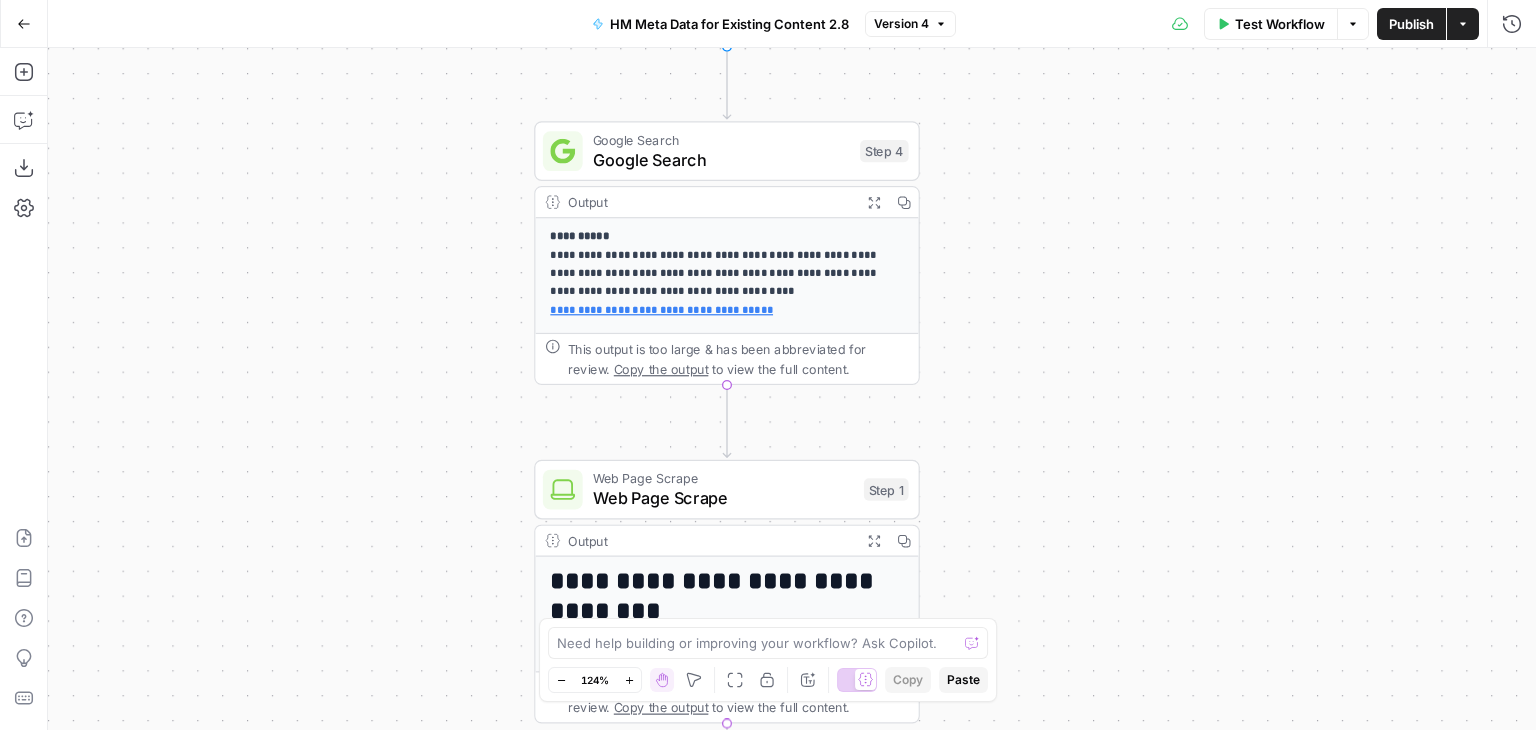 drag, startPoint x: 1153, startPoint y: 353, endPoint x: 1152, endPoint y: 341, distance: 12.0415945 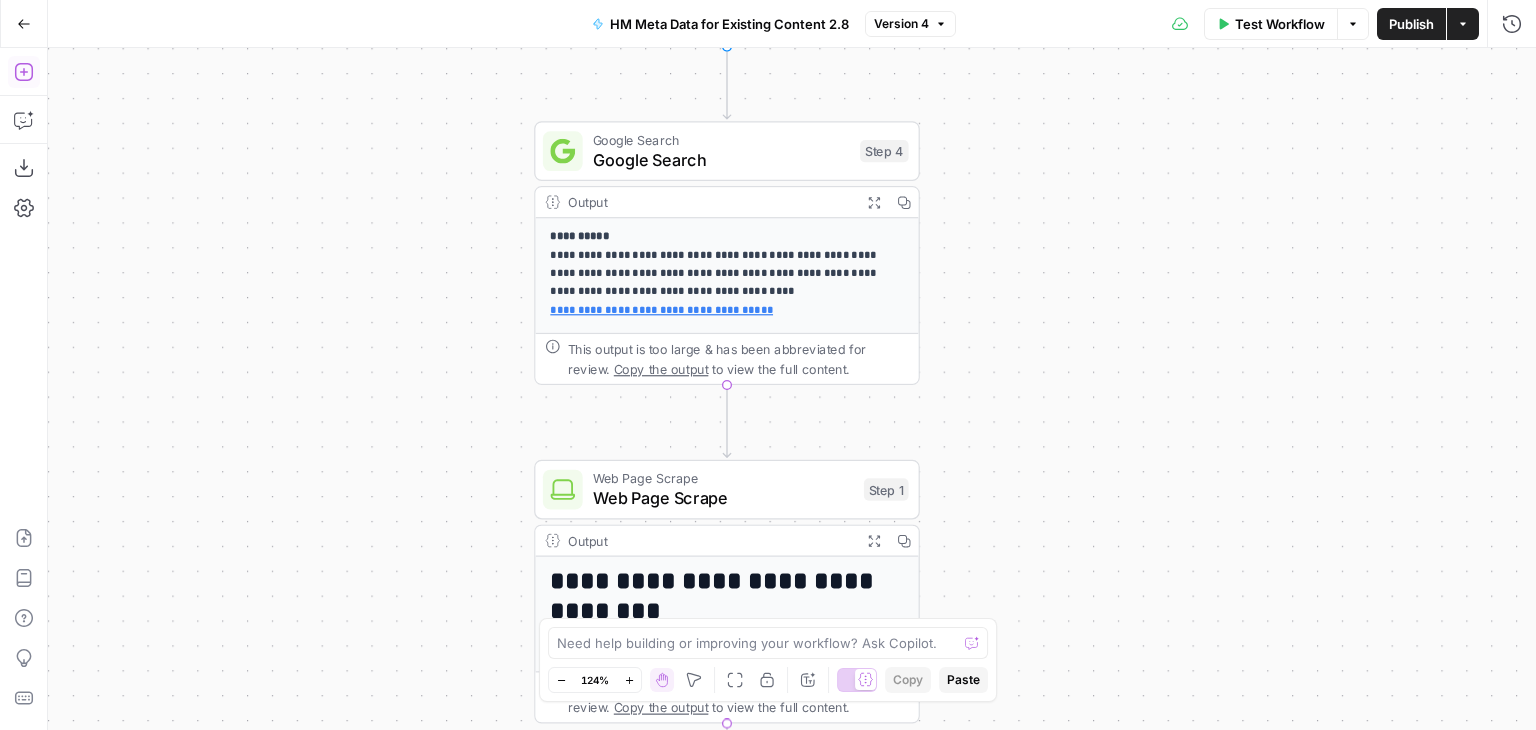 click on "Add Steps" at bounding box center (24, 72) 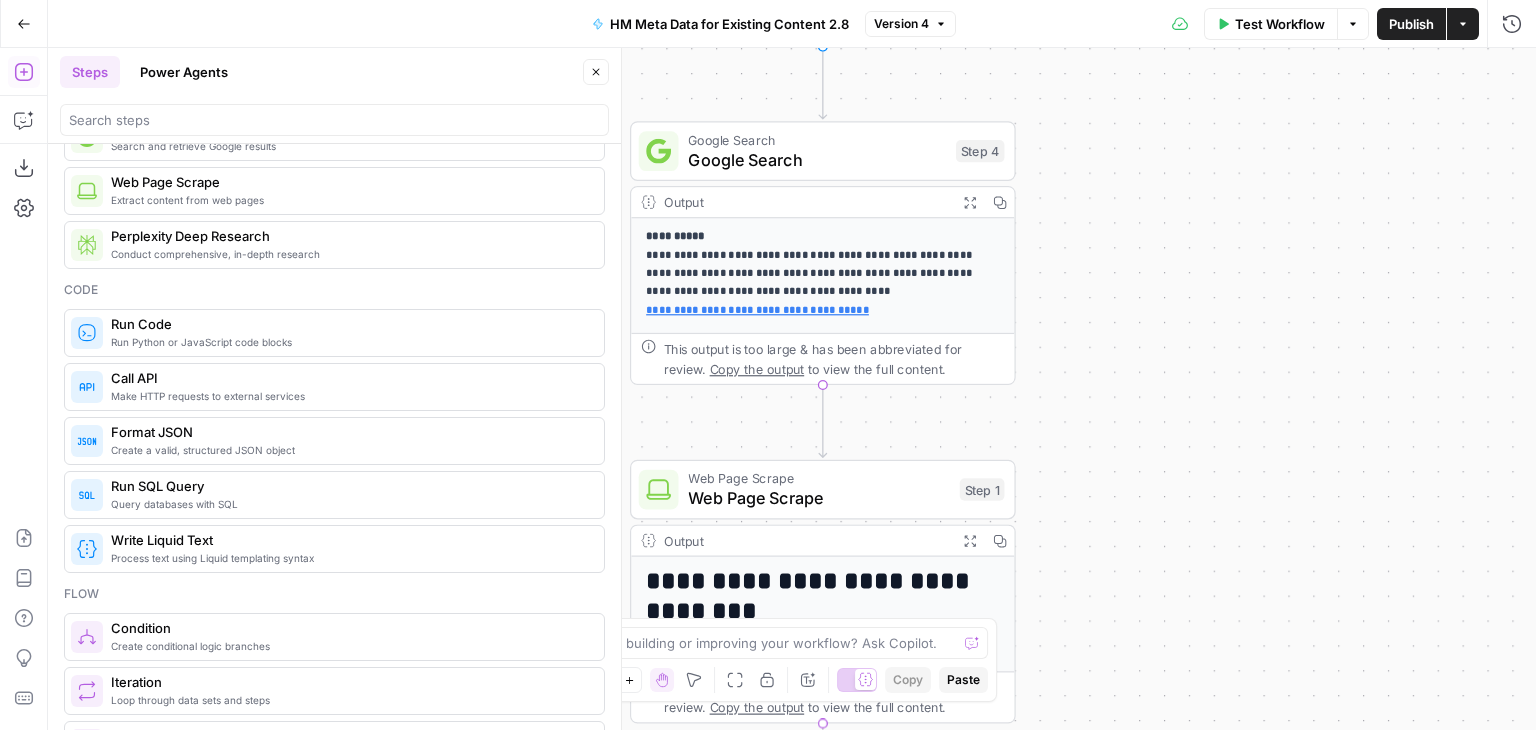 scroll, scrollTop: 0, scrollLeft: 0, axis: both 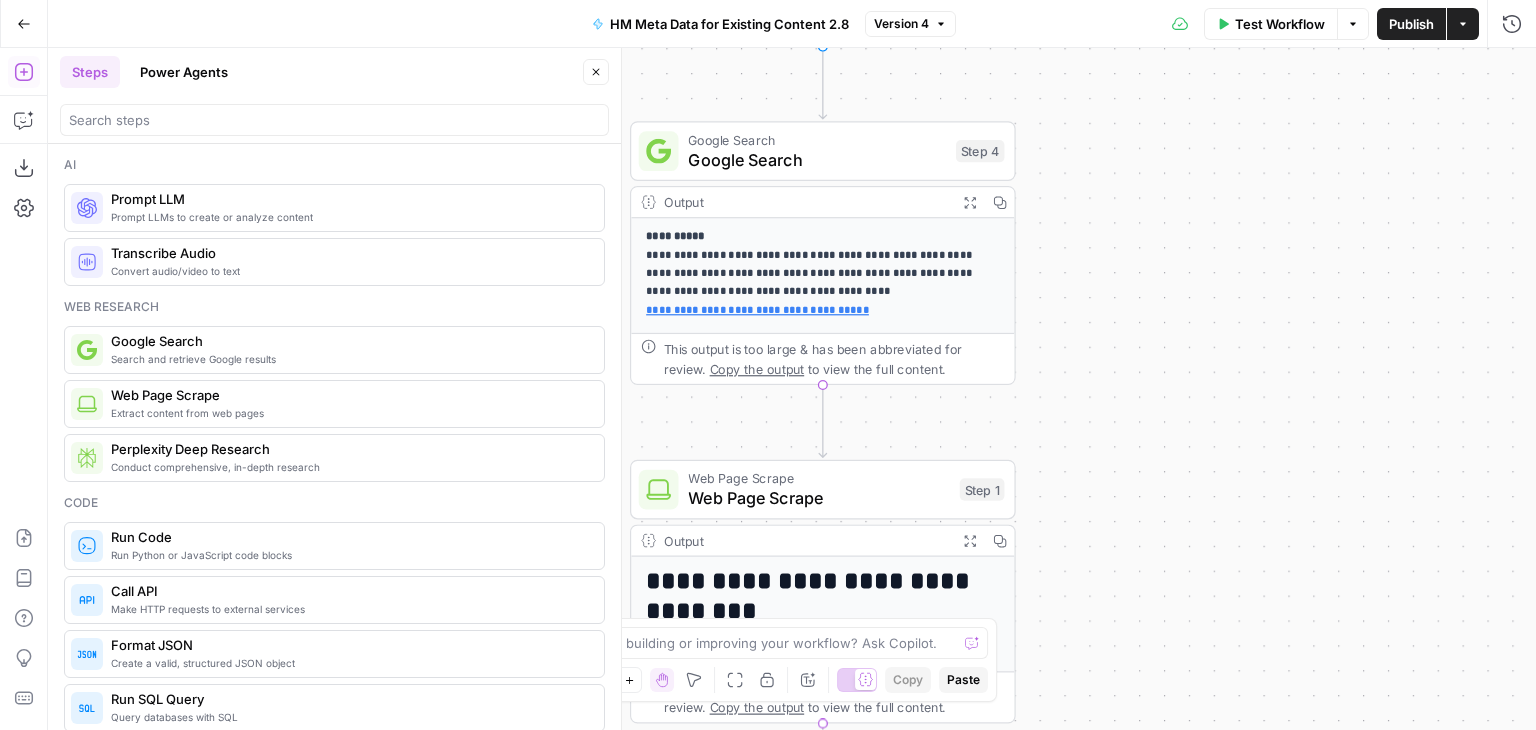 click on "Power Agents" at bounding box center [184, 72] 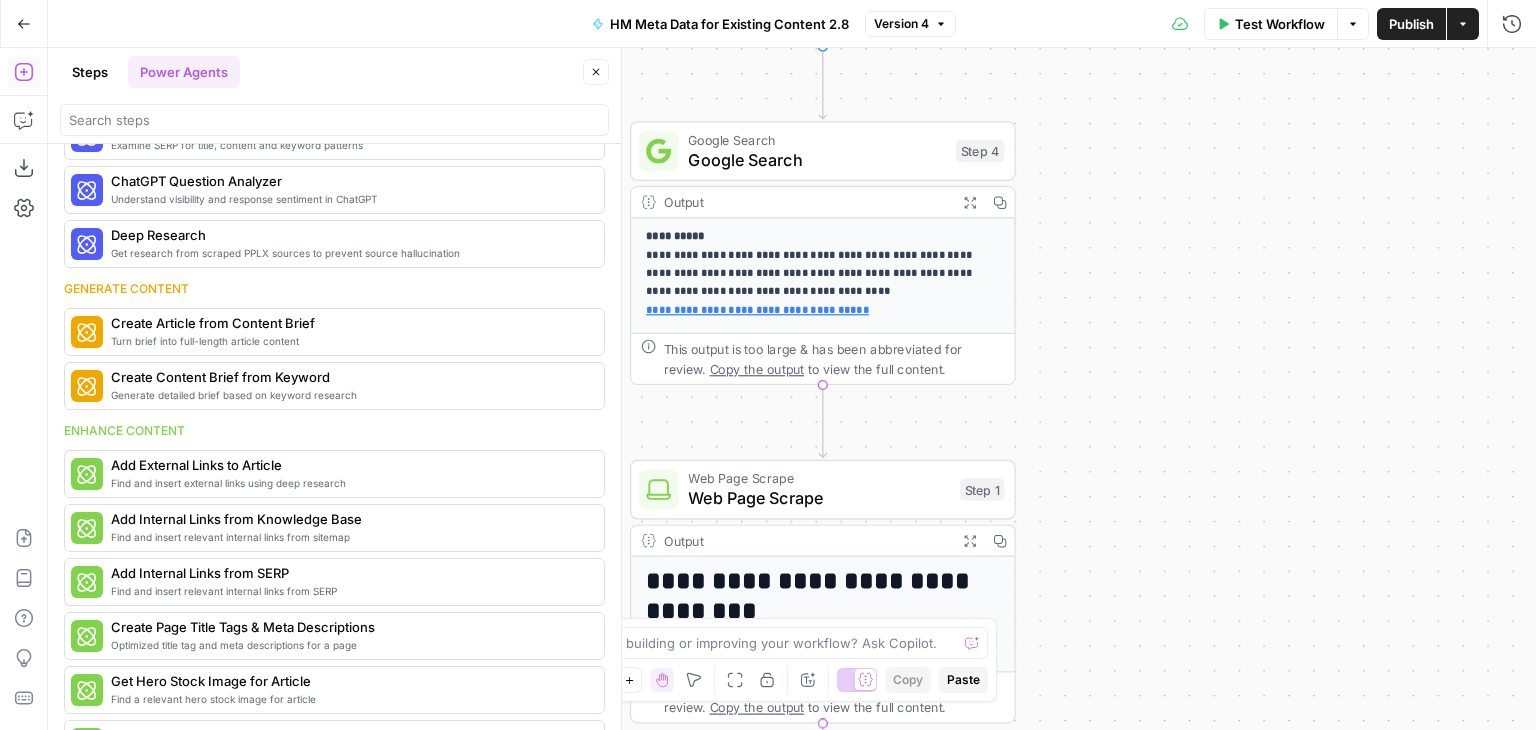scroll, scrollTop: 0, scrollLeft: 0, axis: both 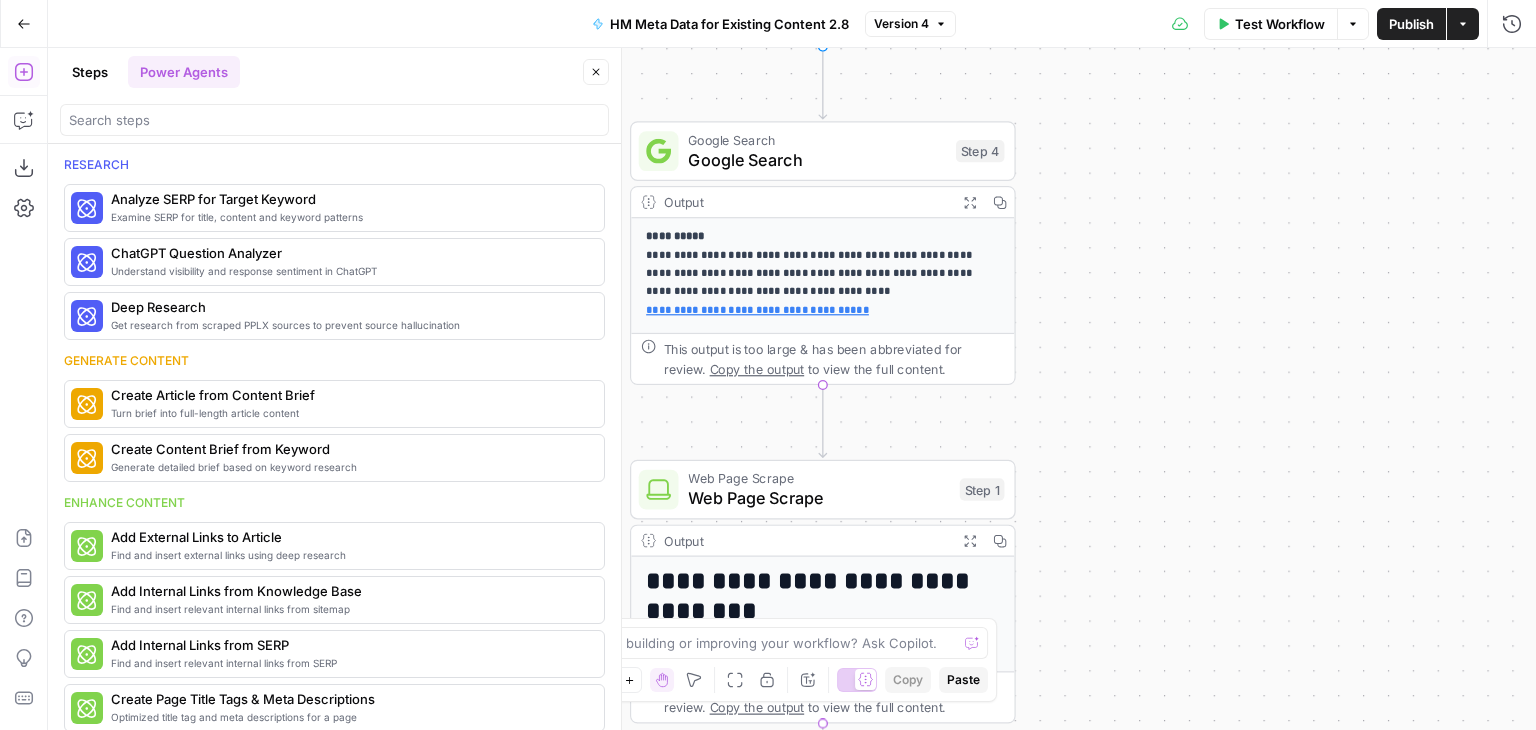 click on "Close" at bounding box center (596, 72) 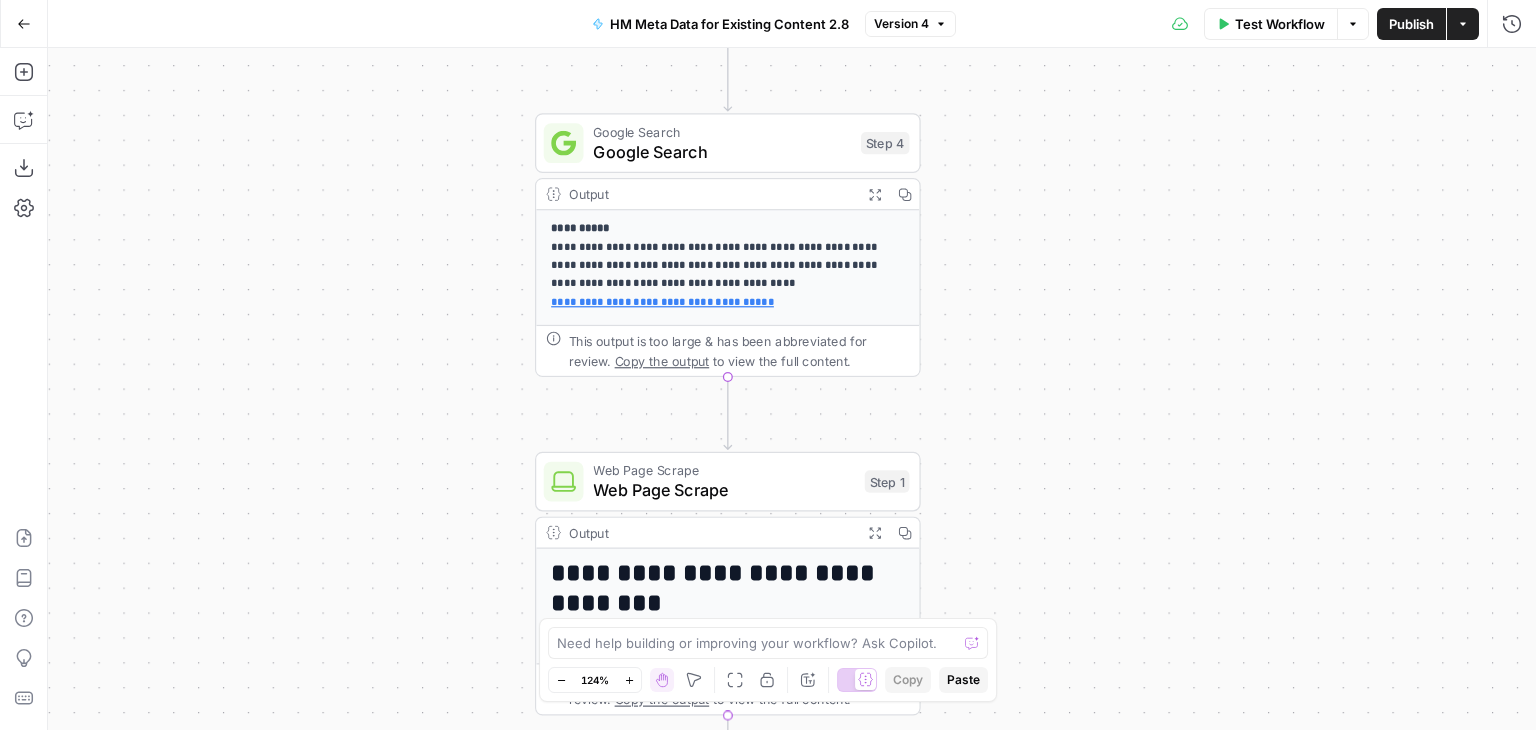 drag, startPoint x: 1183, startPoint y: 243, endPoint x: 1097, endPoint y: 214, distance: 90.75792 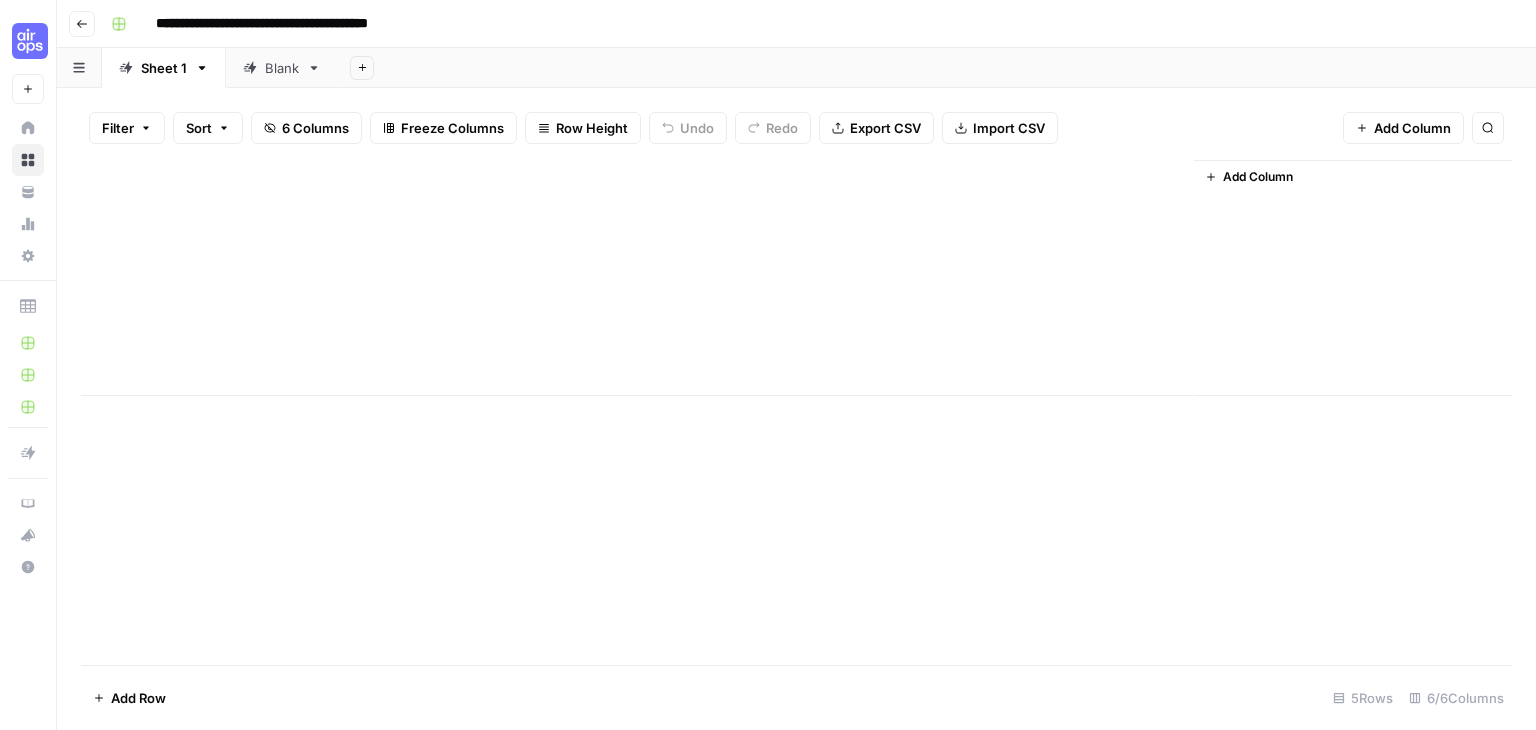 scroll, scrollTop: 0, scrollLeft: 0, axis: both 